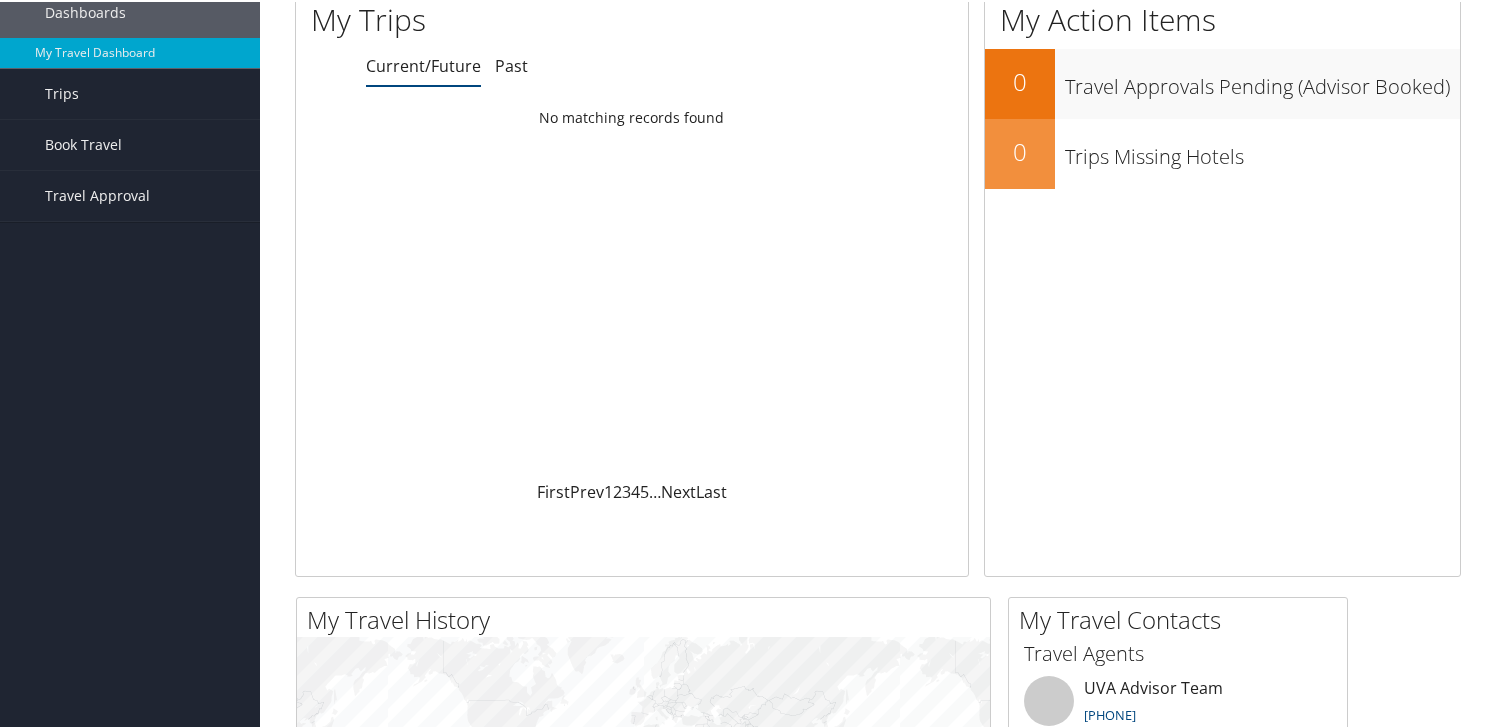 scroll, scrollTop: 105, scrollLeft: 0, axis: vertical 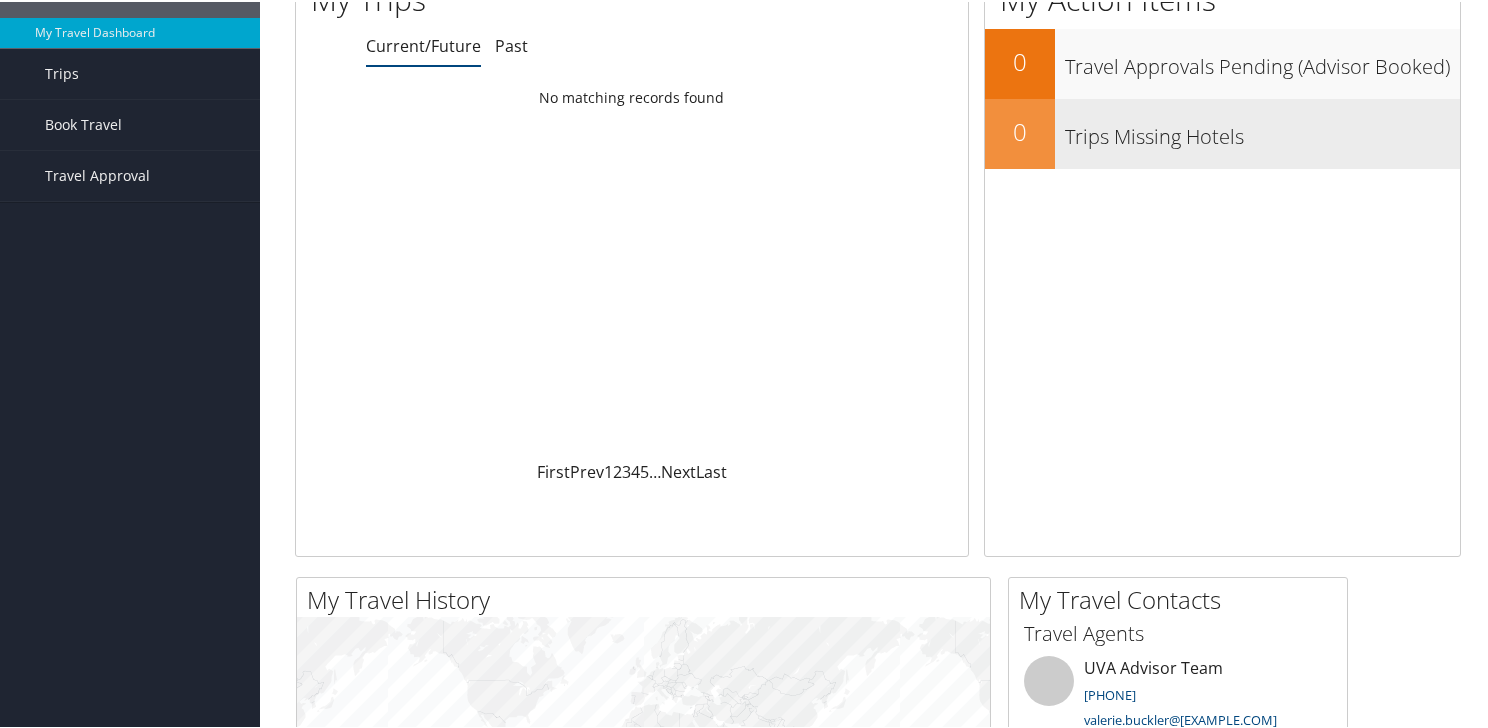click on "Trips Missing Hotels" at bounding box center [1262, 130] 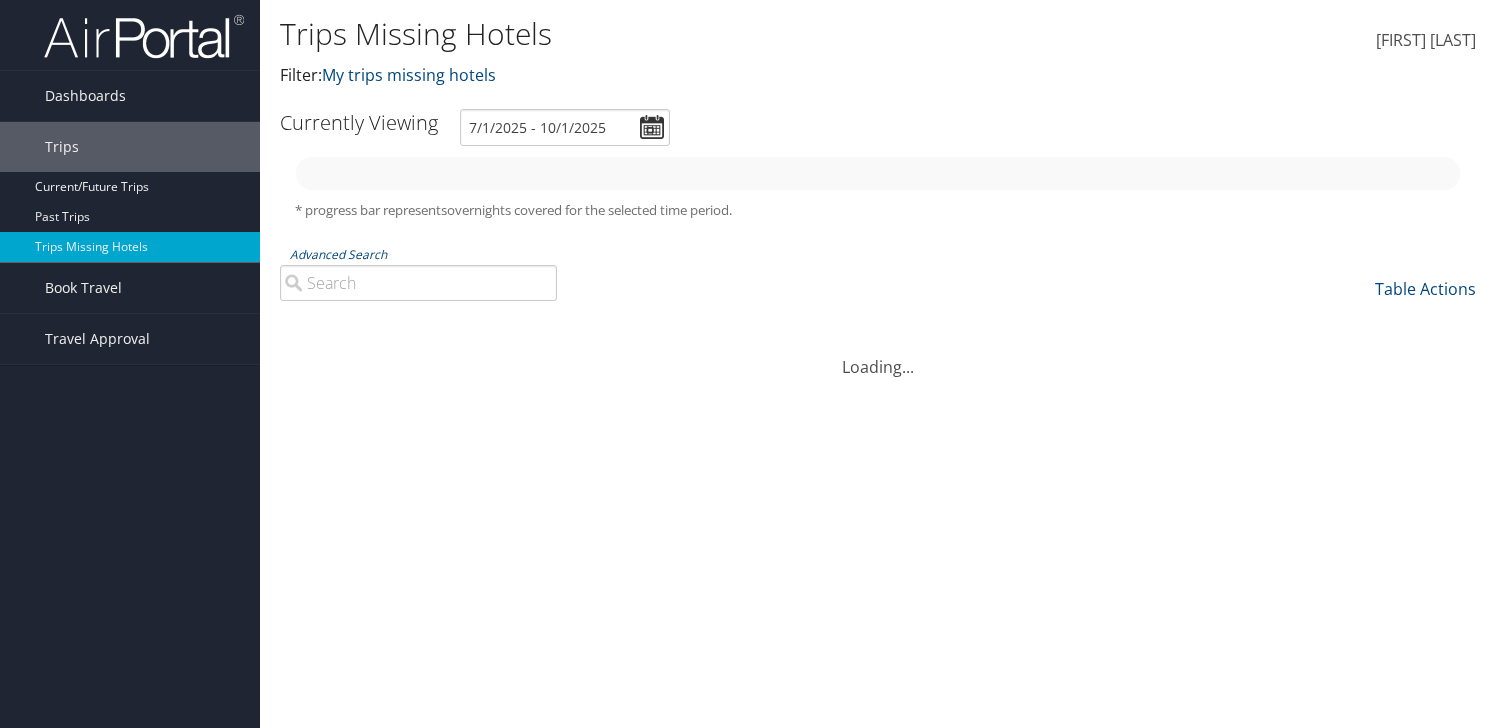 scroll, scrollTop: 0, scrollLeft: 0, axis: both 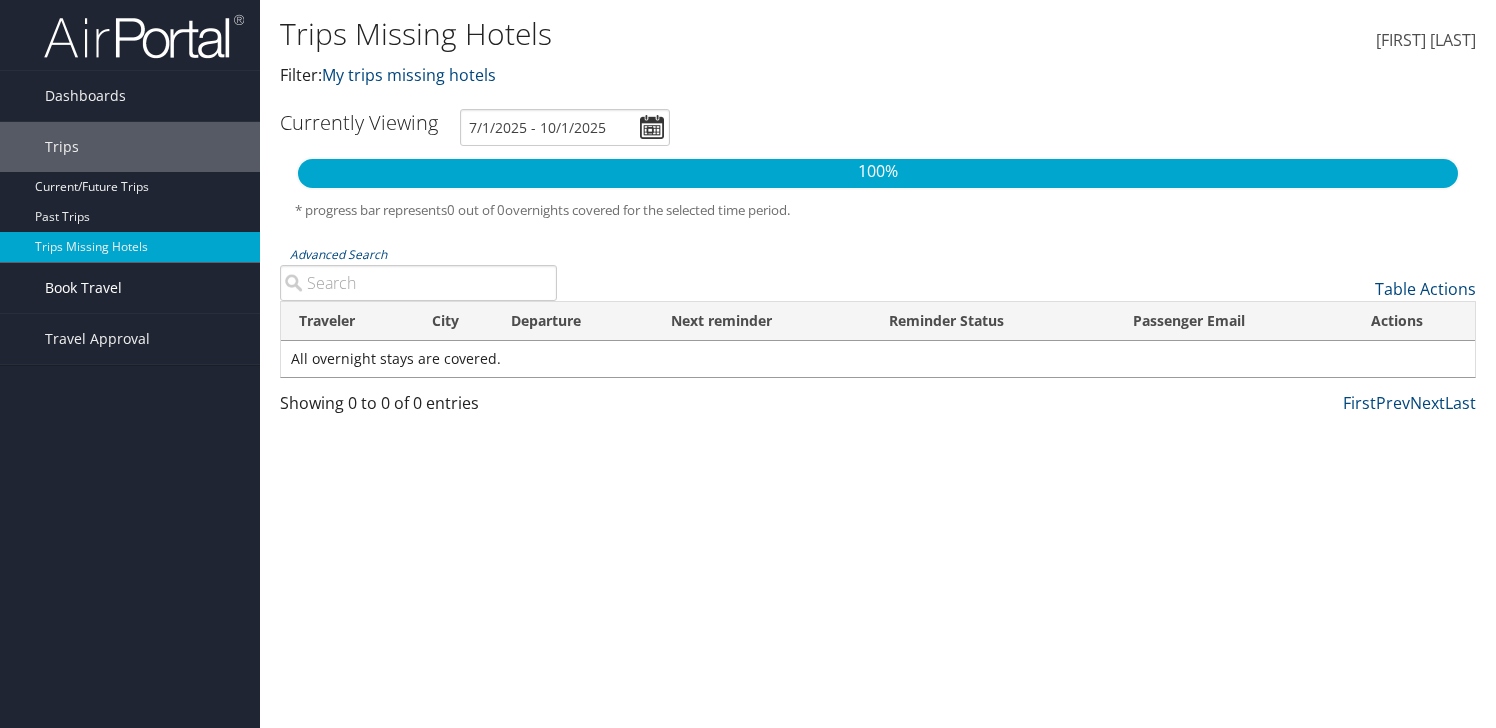 click on "Book Travel" at bounding box center [83, 288] 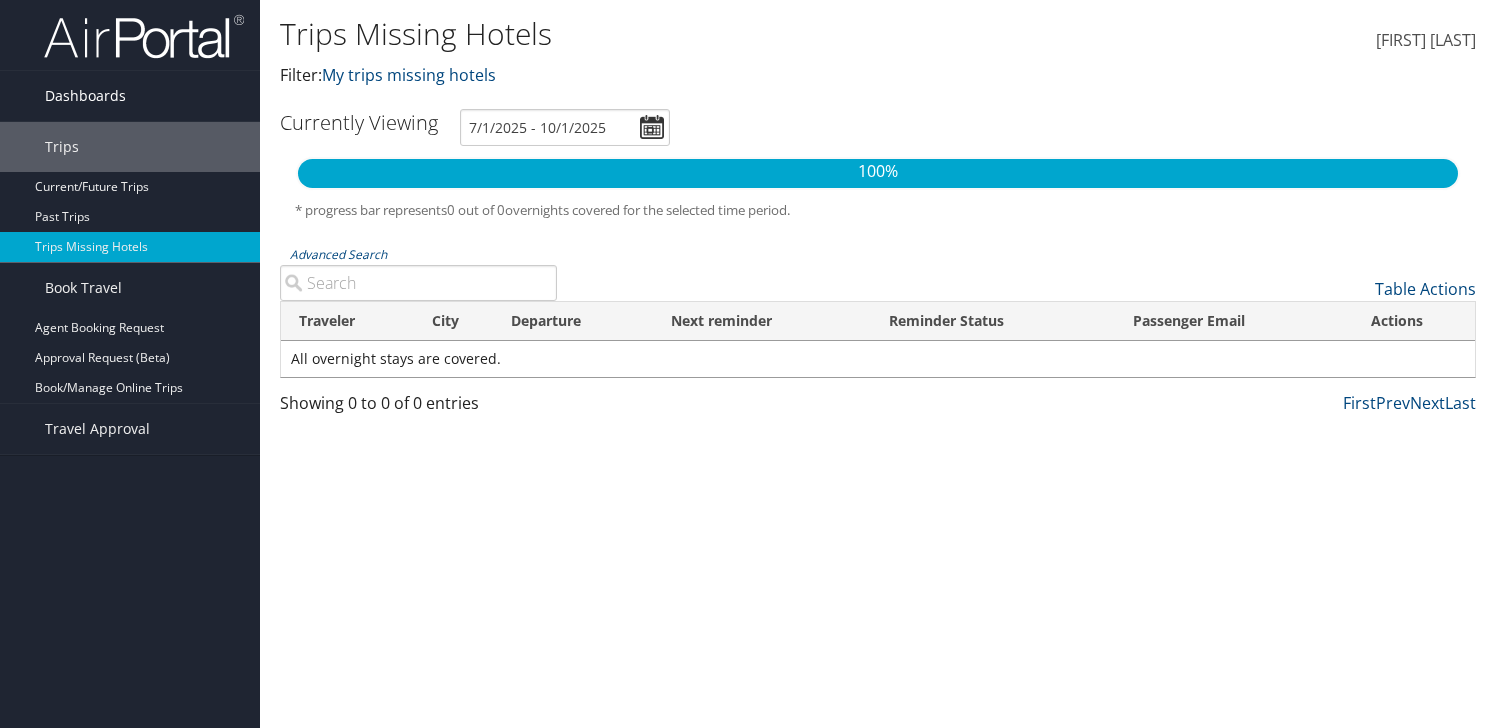 click on "Dashboards" at bounding box center (85, 96) 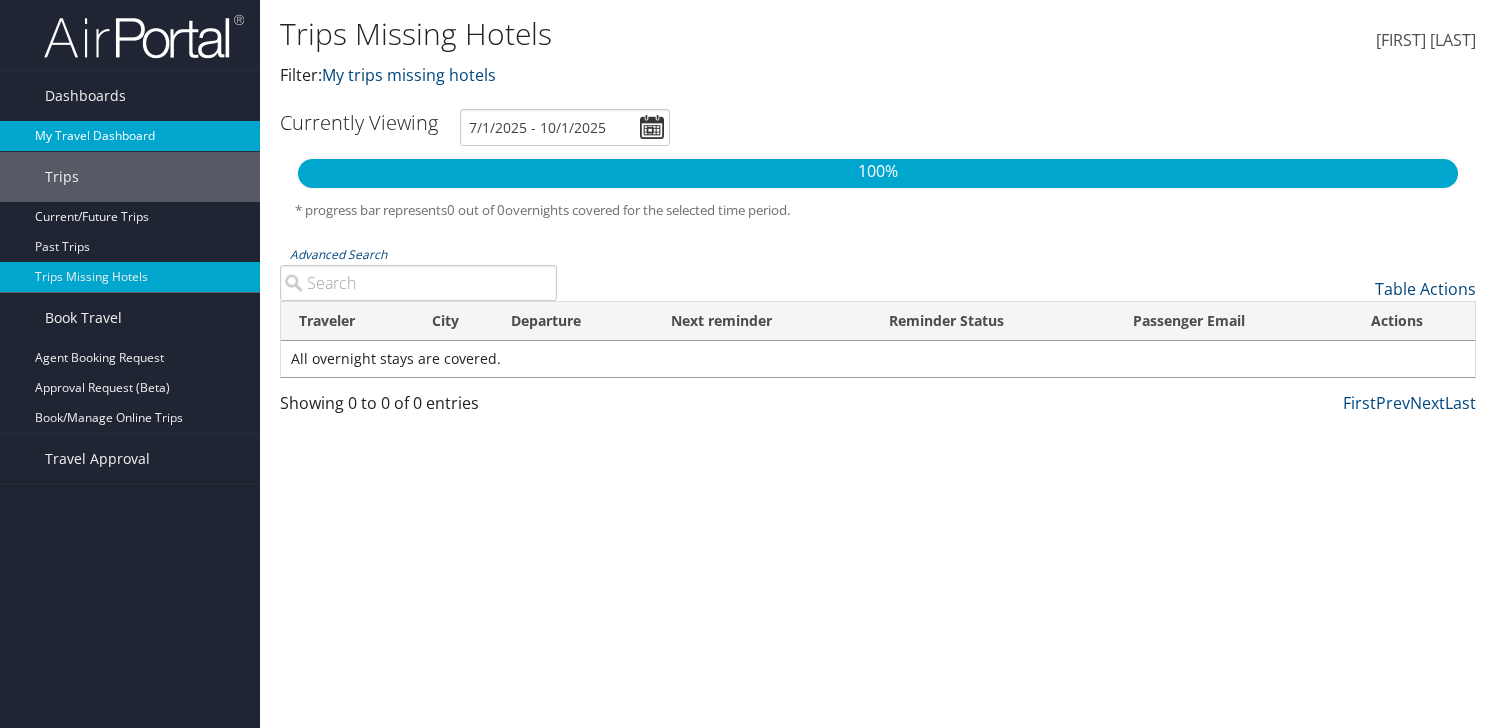 click on "My Travel Dashboard" at bounding box center (130, 136) 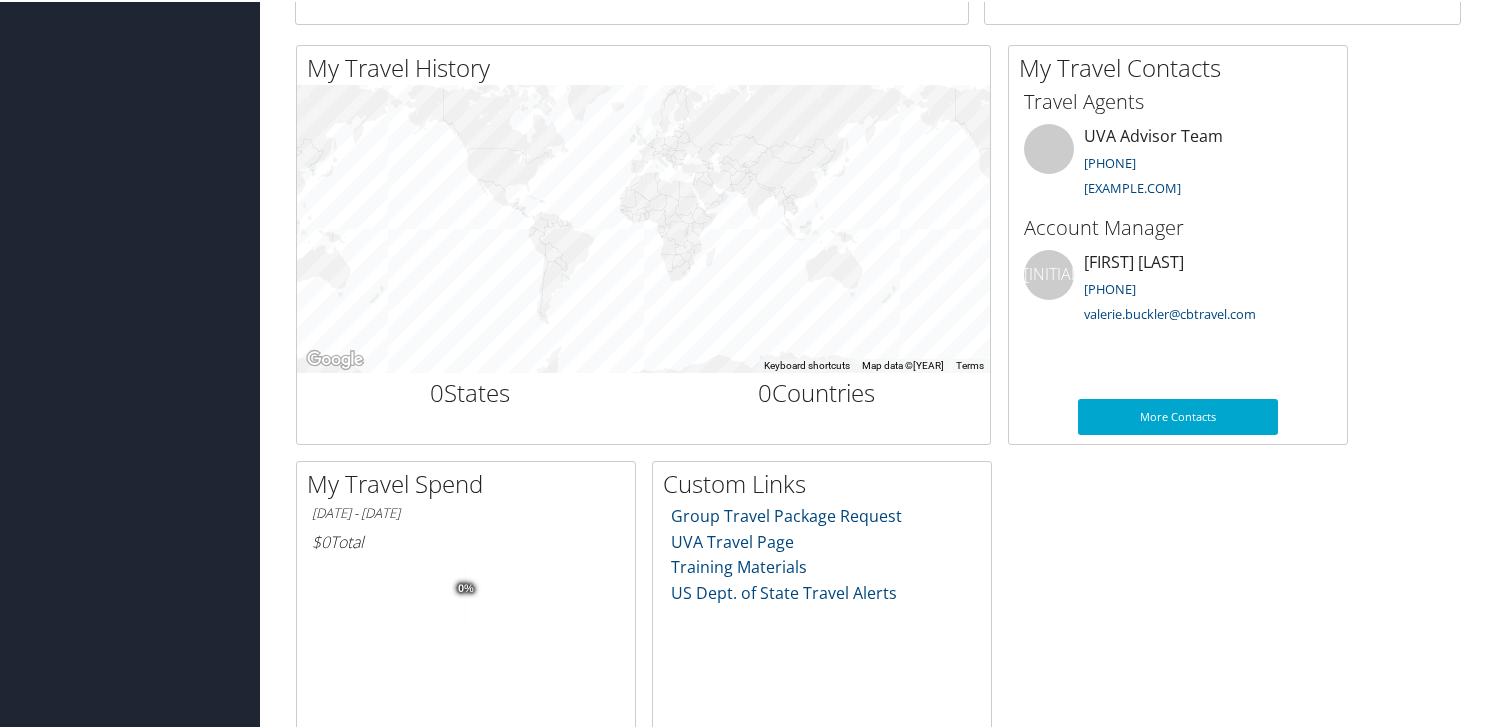 scroll, scrollTop: 0, scrollLeft: 0, axis: both 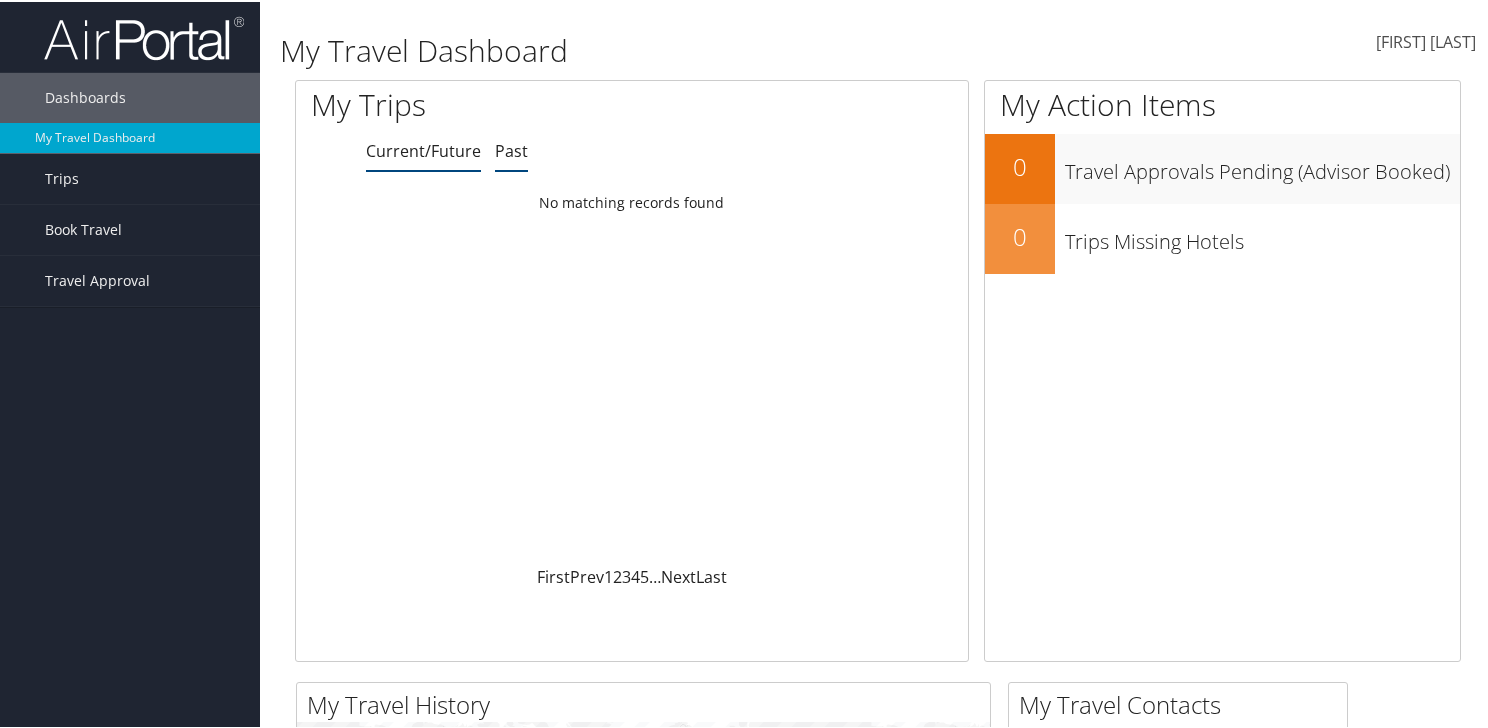 click on "Past" at bounding box center (423, 149) 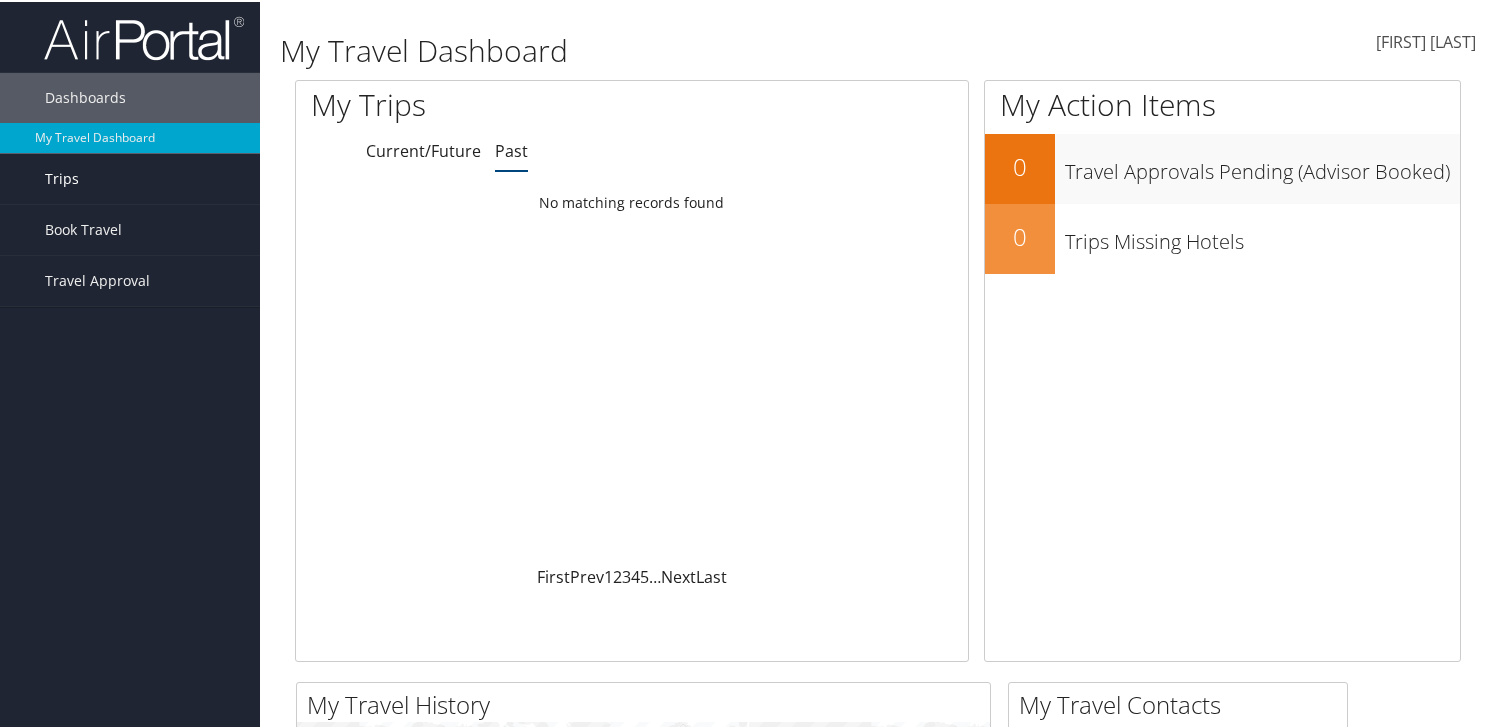 click on "Trips" at bounding box center (62, 177) 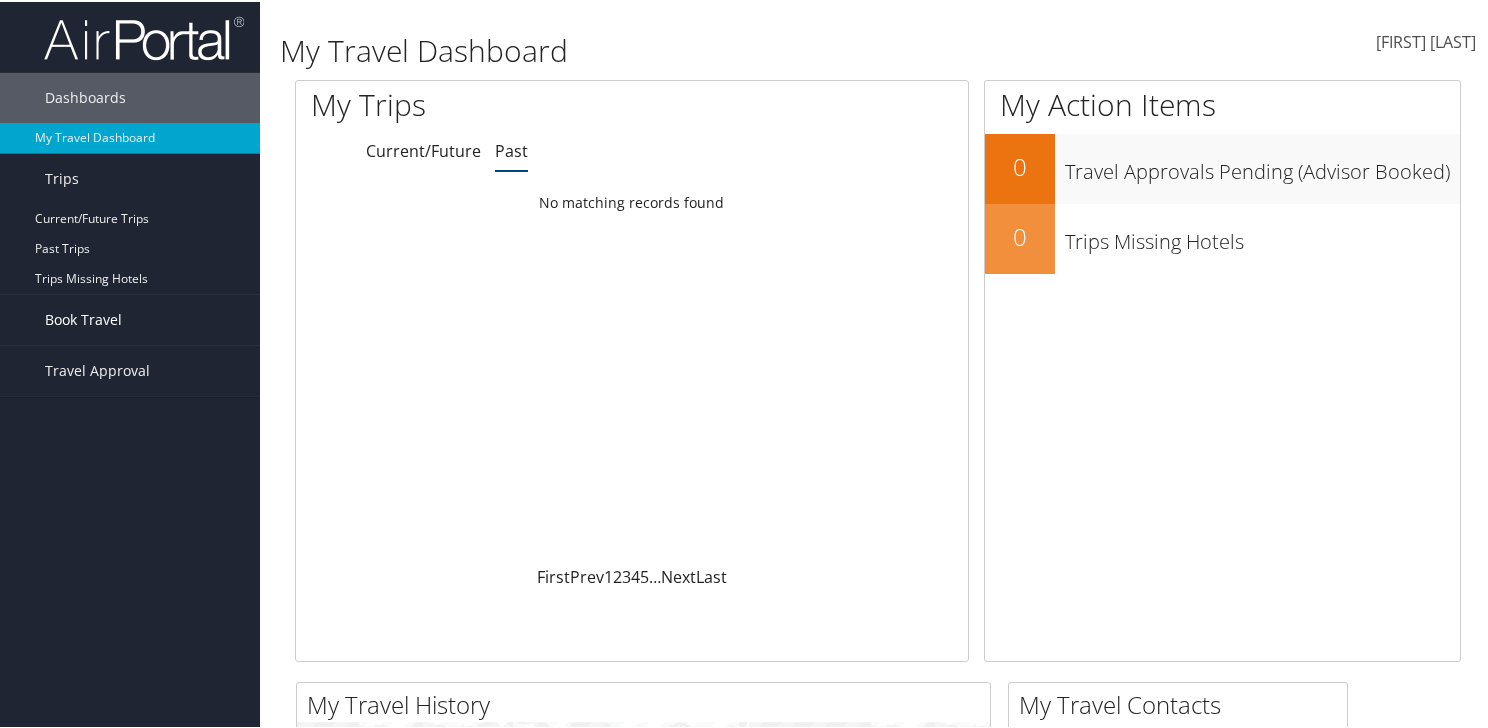 click on "Book Travel" at bounding box center [83, 318] 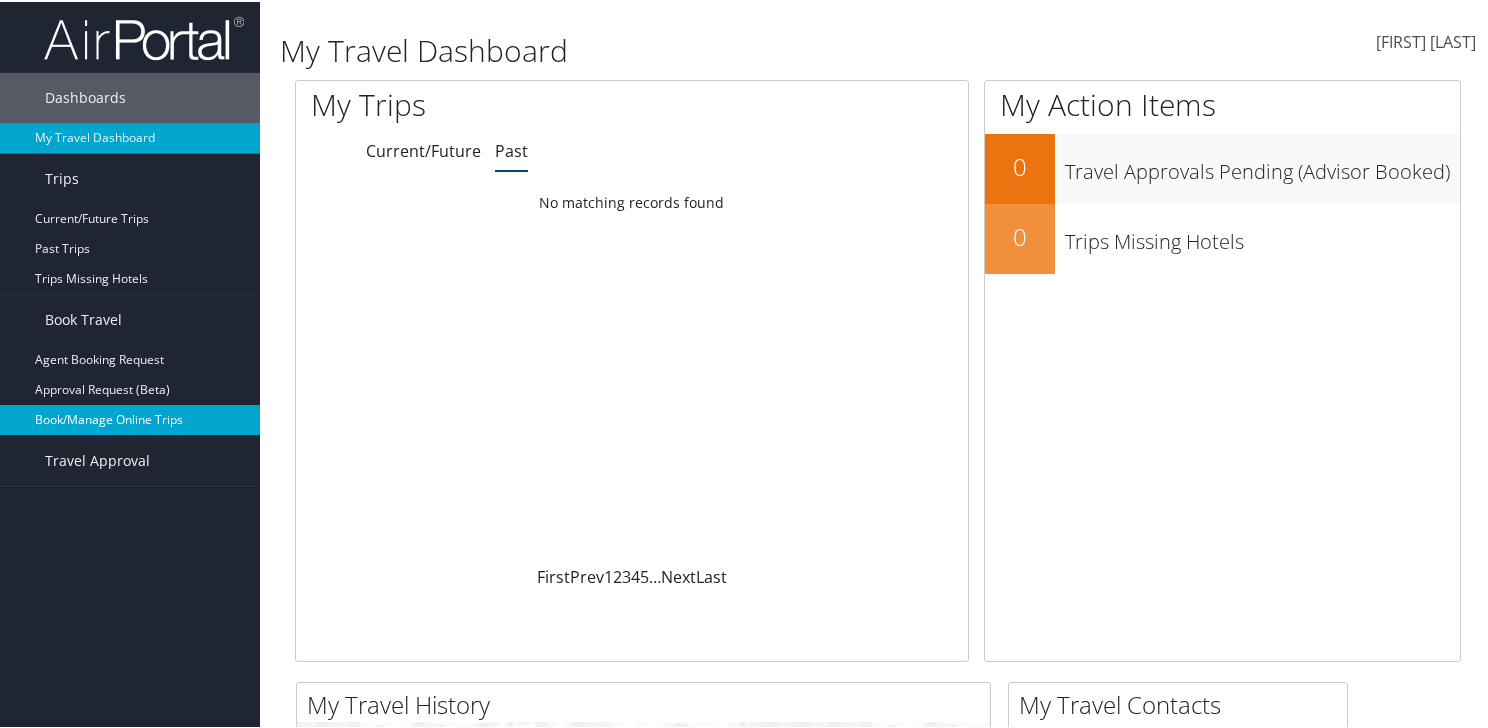 click on "Book/Manage Online Trips" at bounding box center (130, 418) 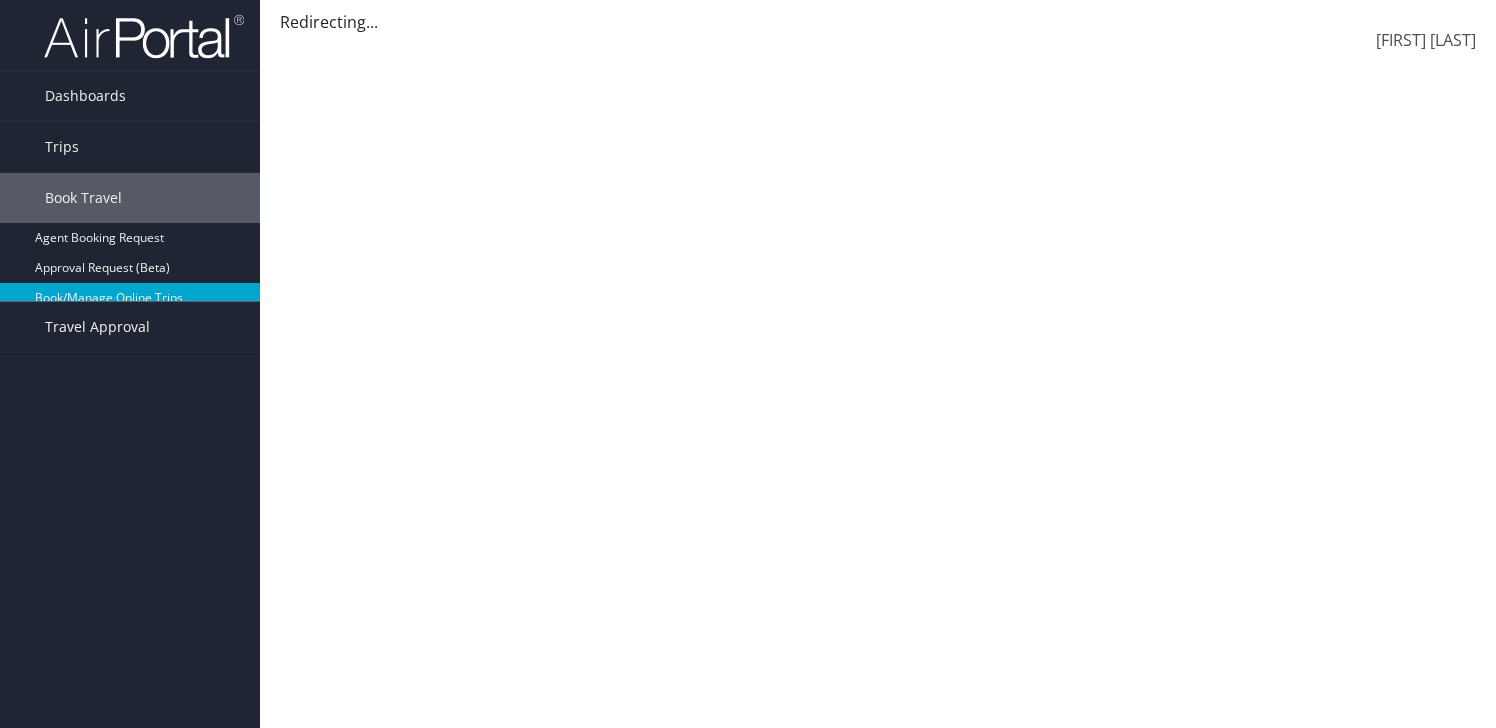 scroll, scrollTop: 0, scrollLeft: 0, axis: both 